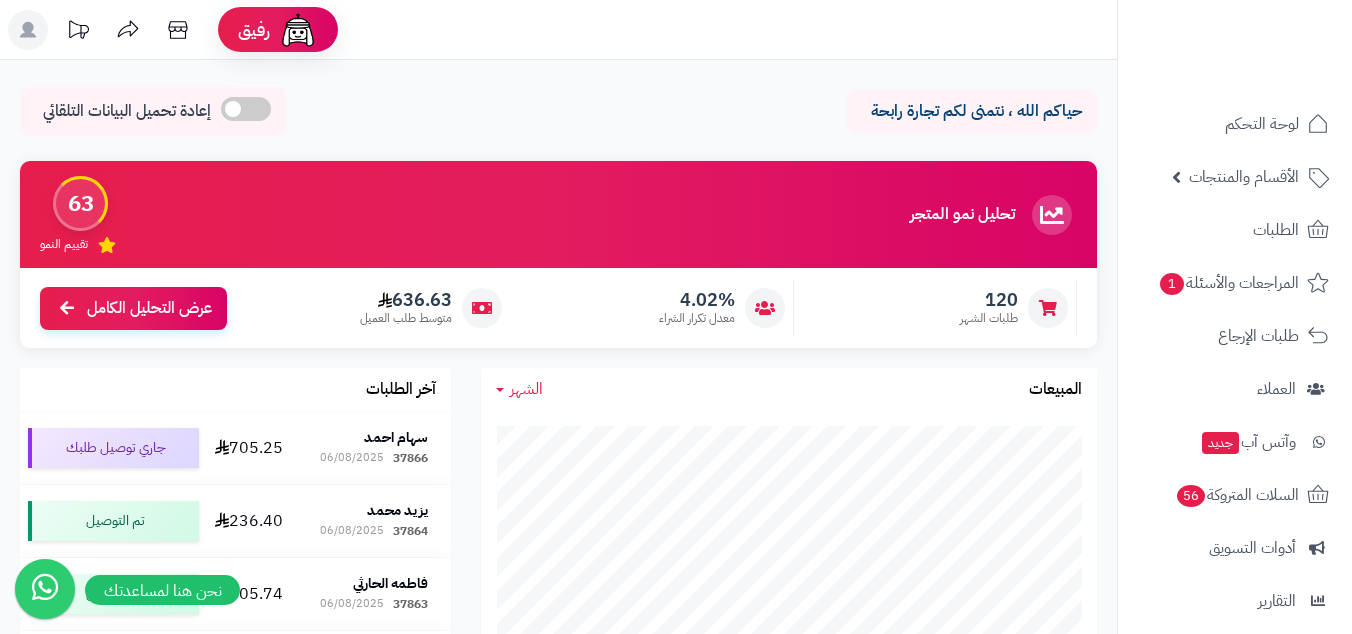scroll, scrollTop: 0, scrollLeft: 0, axis: both 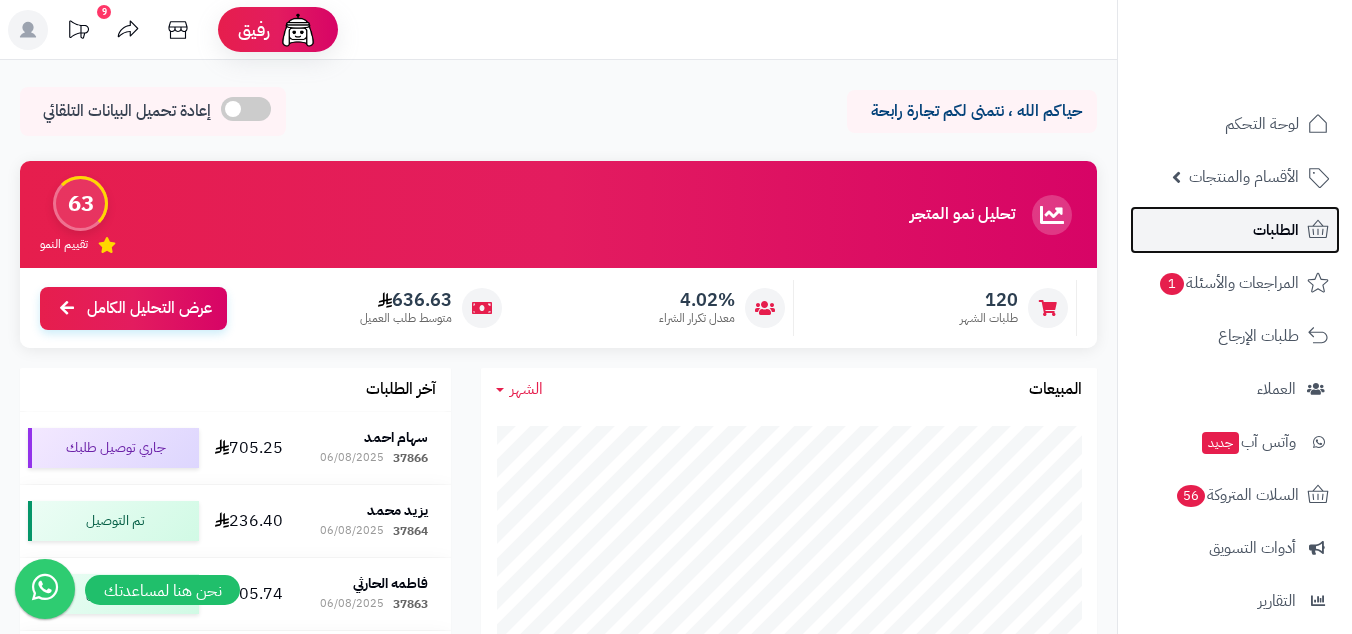click on "الطلبات" at bounding box center [1276, 230] 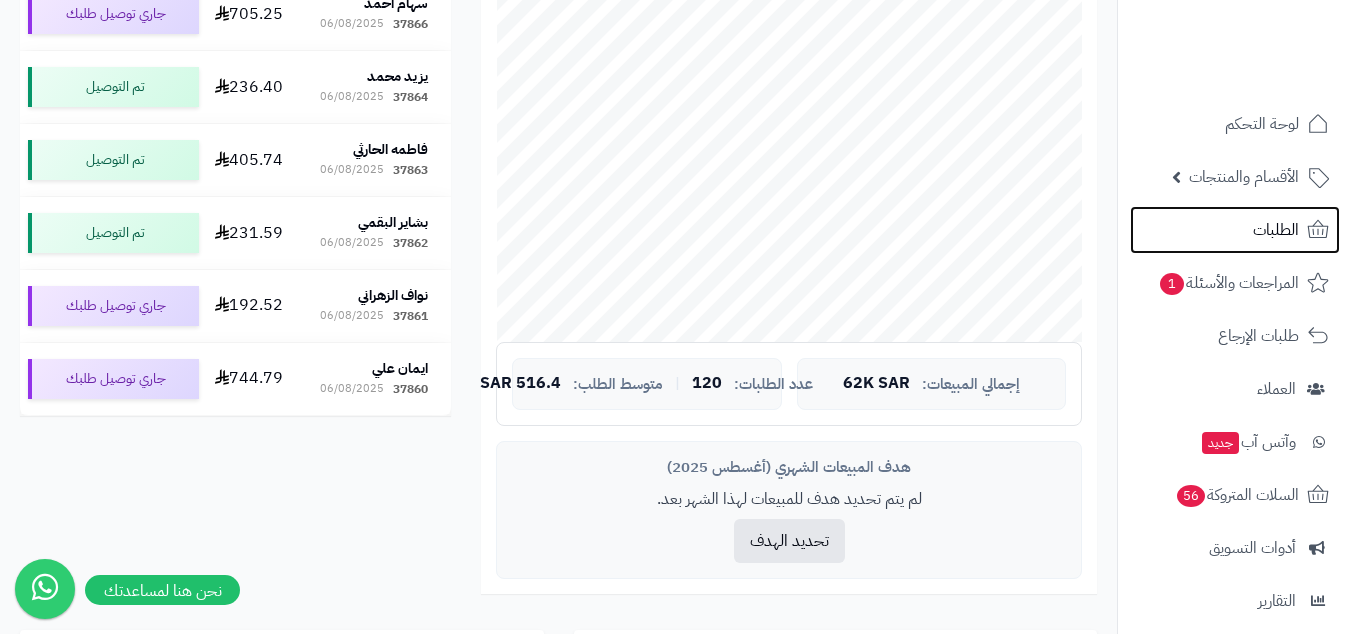 scroll, scrollTop: 577, scrollLeft: 0, axis: vertical 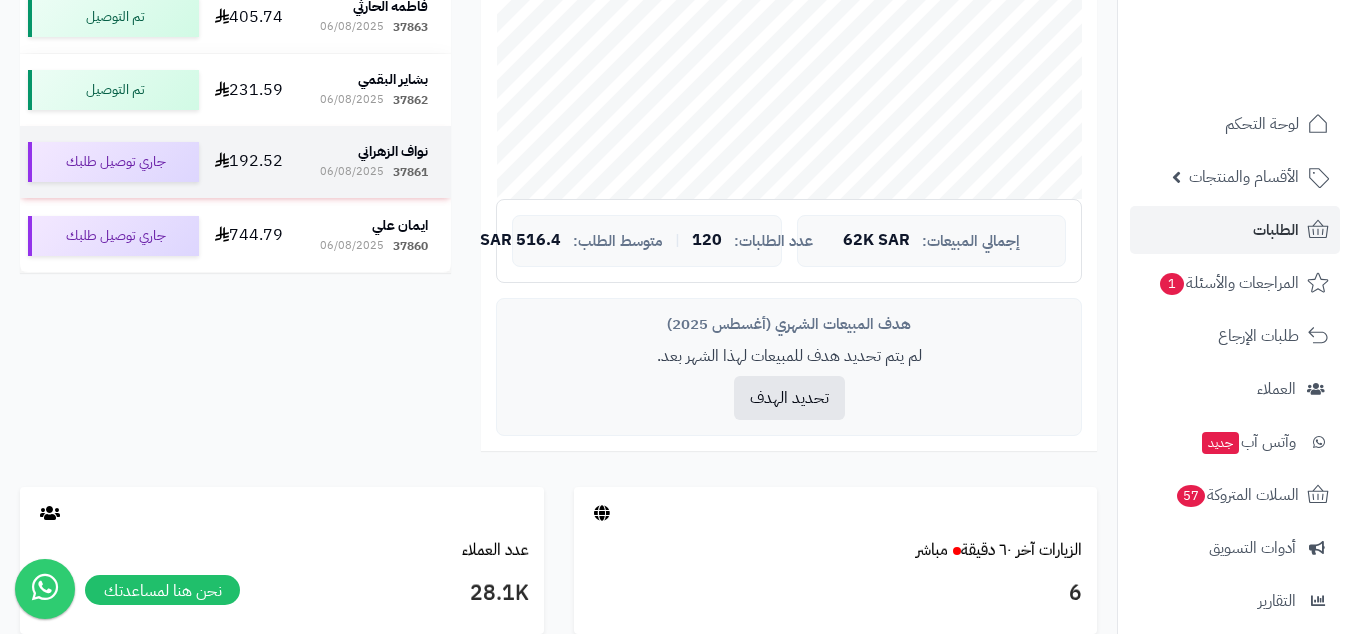 click on "[NUMBER] [DATE]" at bounding box center [374, 172] 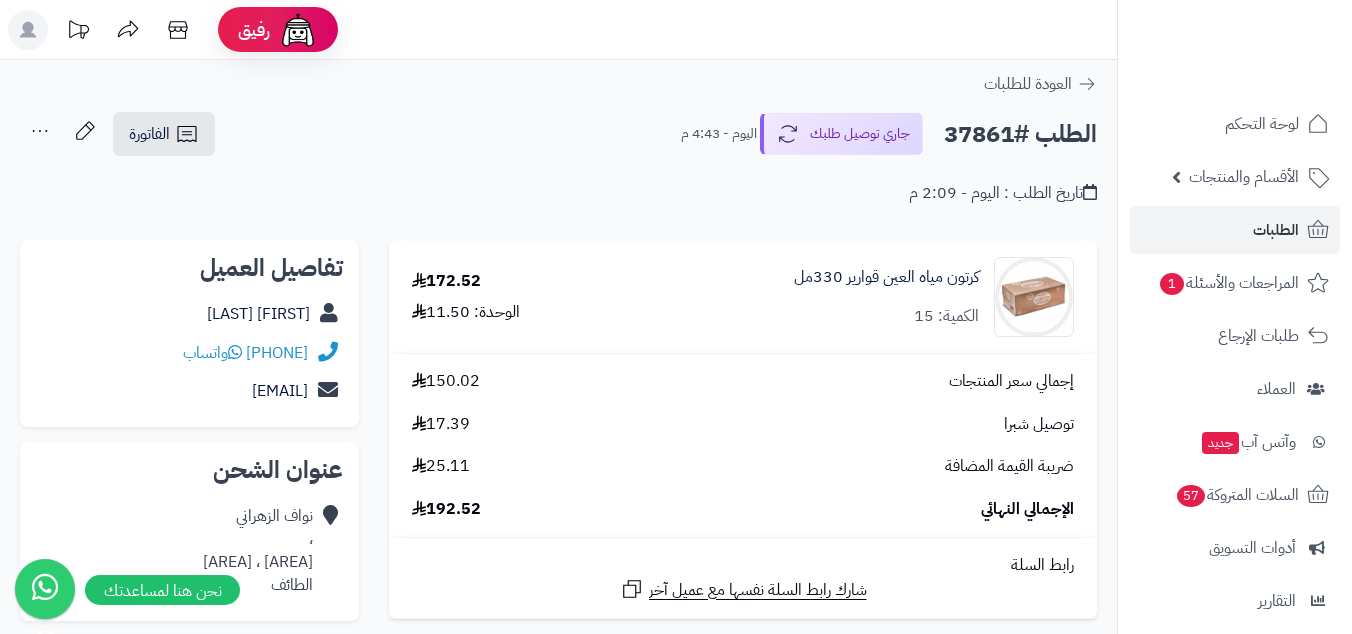 scroll, scrollTop: 0, scrollLeft: 0, axis: both 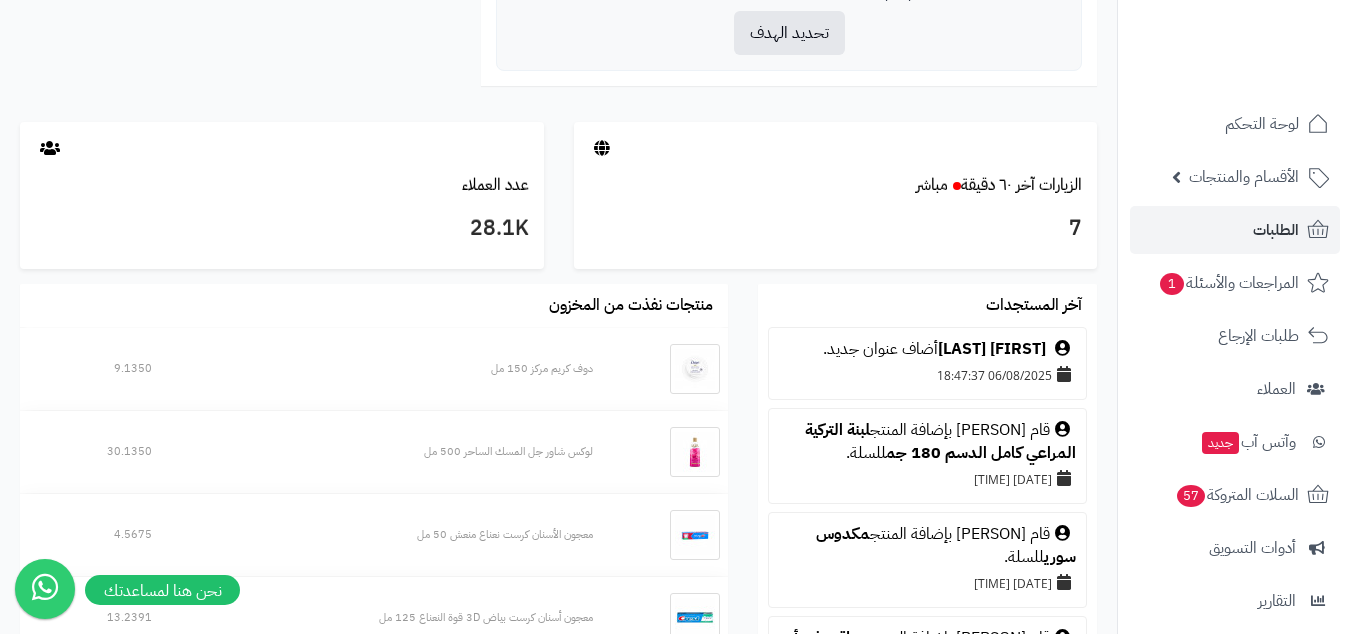 click on "آخر المستجدات" at bounding box center (1034, 306) 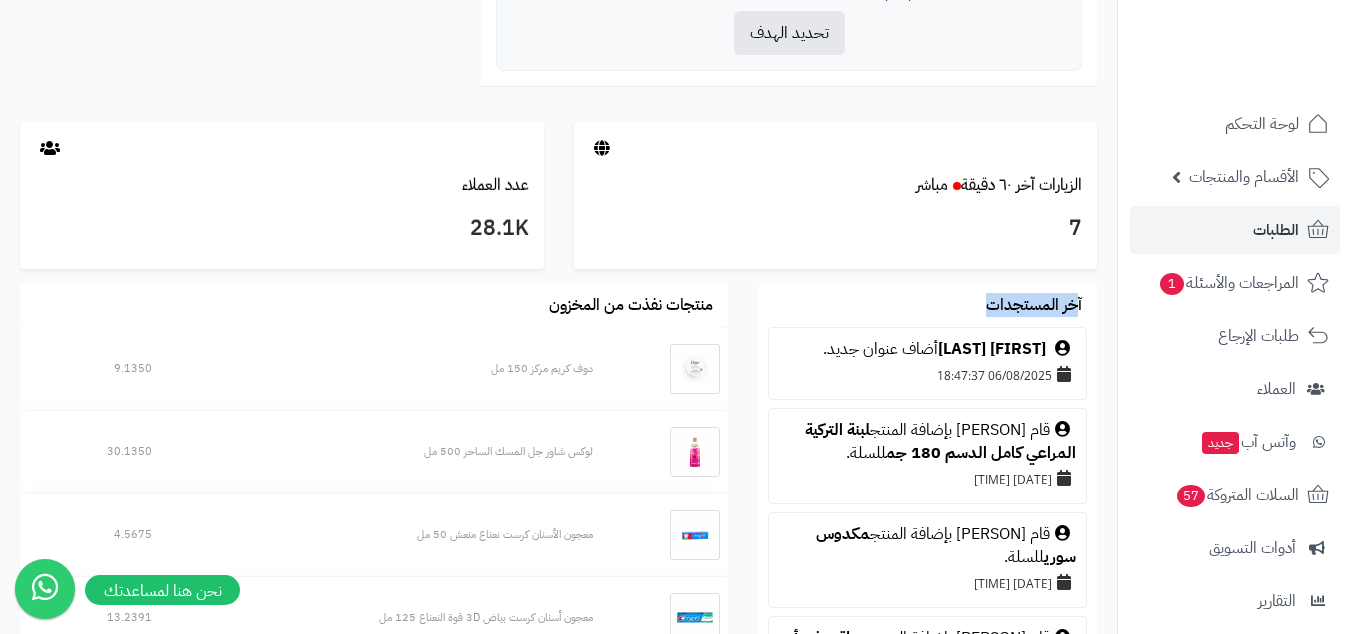 copy on "آخر المستجدات" 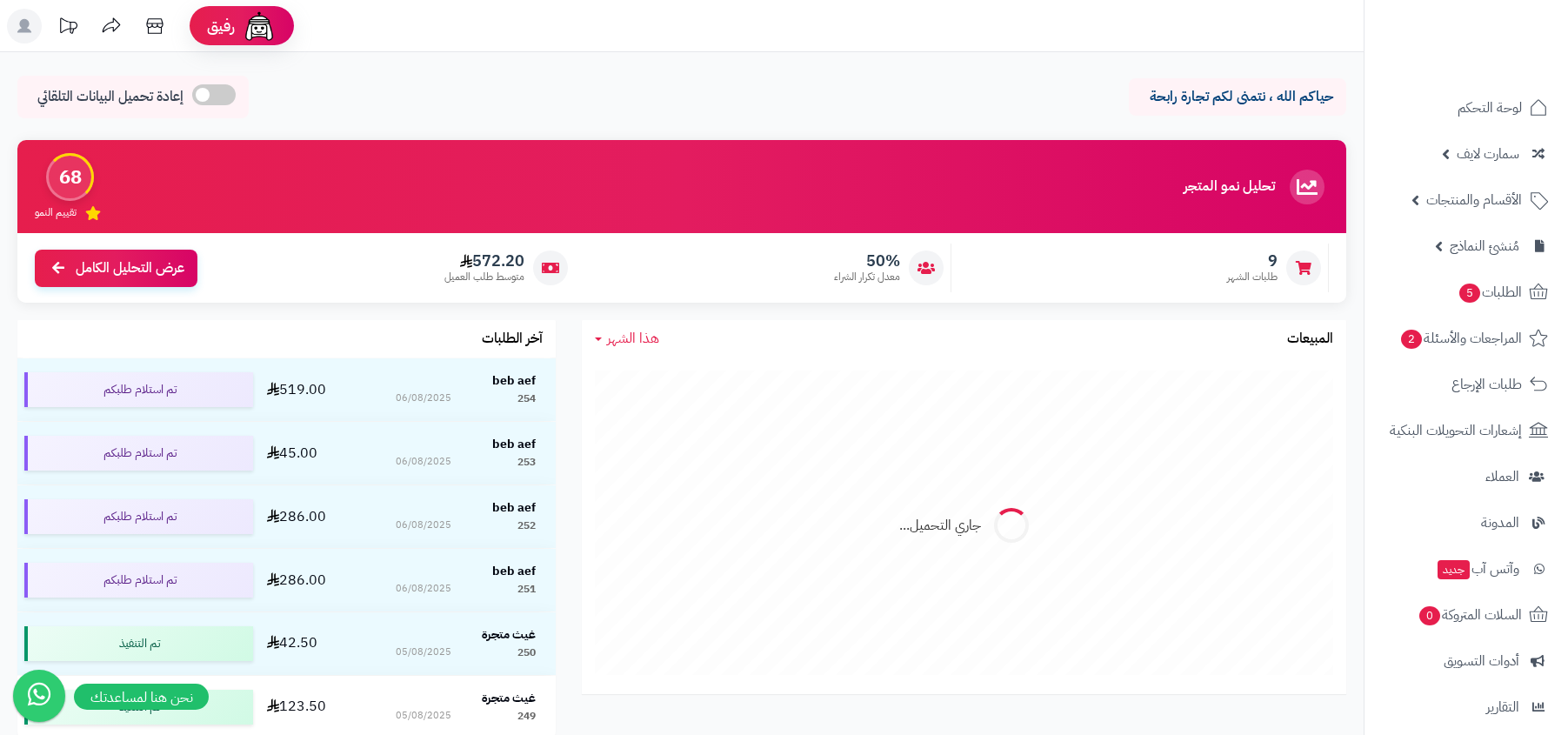 scroll, scrollTop: 0, scrollLeft: 0, axis: both 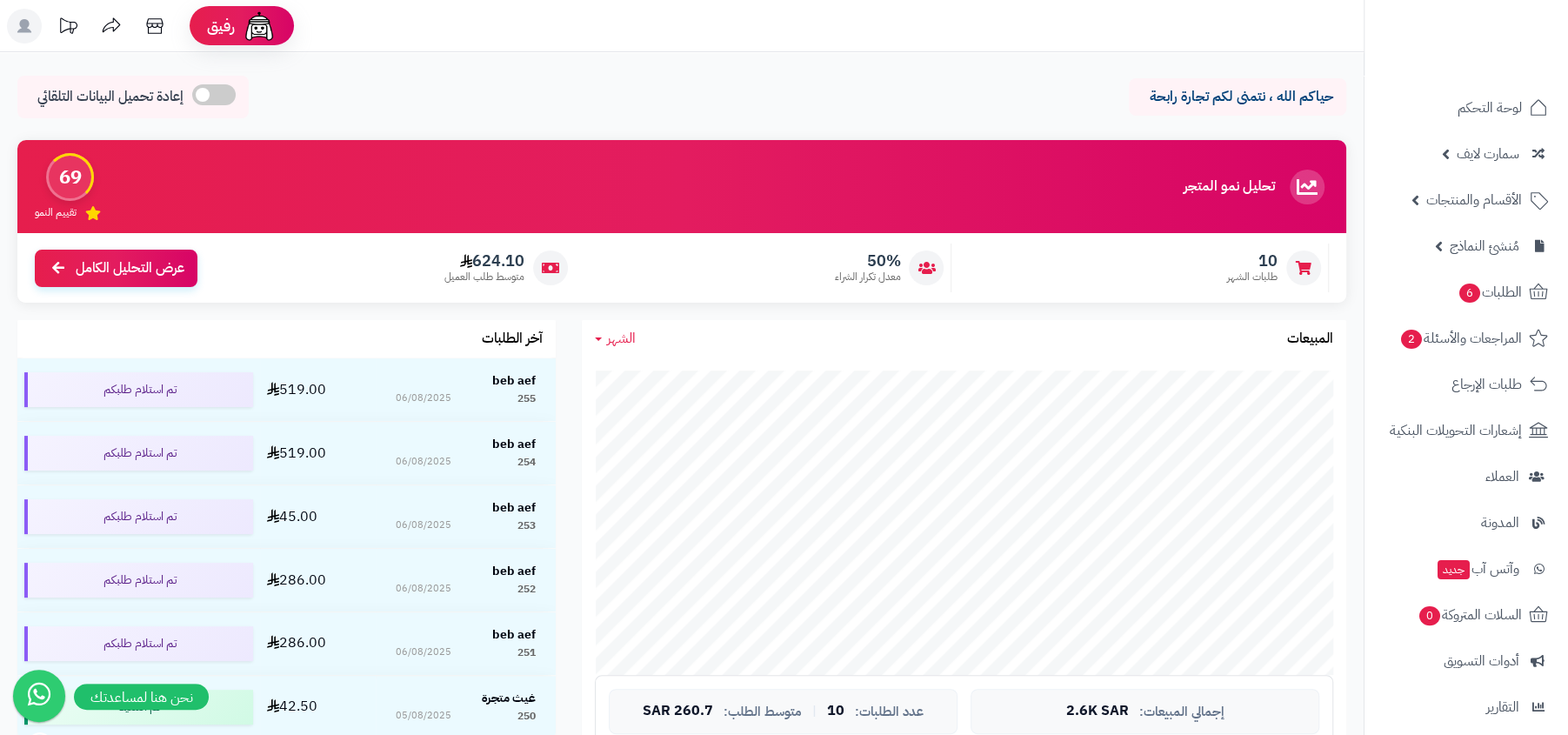 click on "تحليل نمو المتجر
مرحلة النمو
69
تقييم النمو" at bounding box center (682, 186) 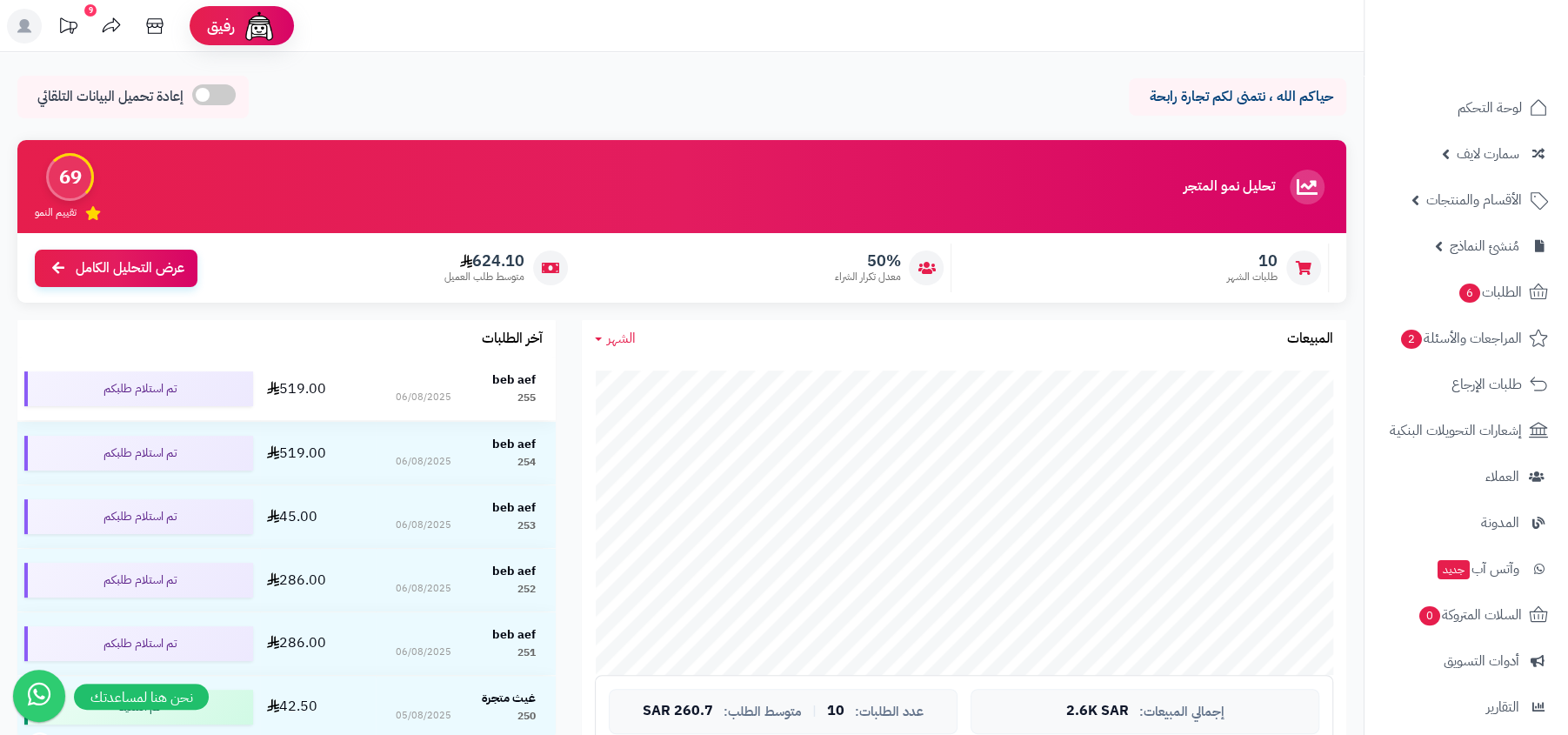 click on "255" at bounding box center [526, 398] 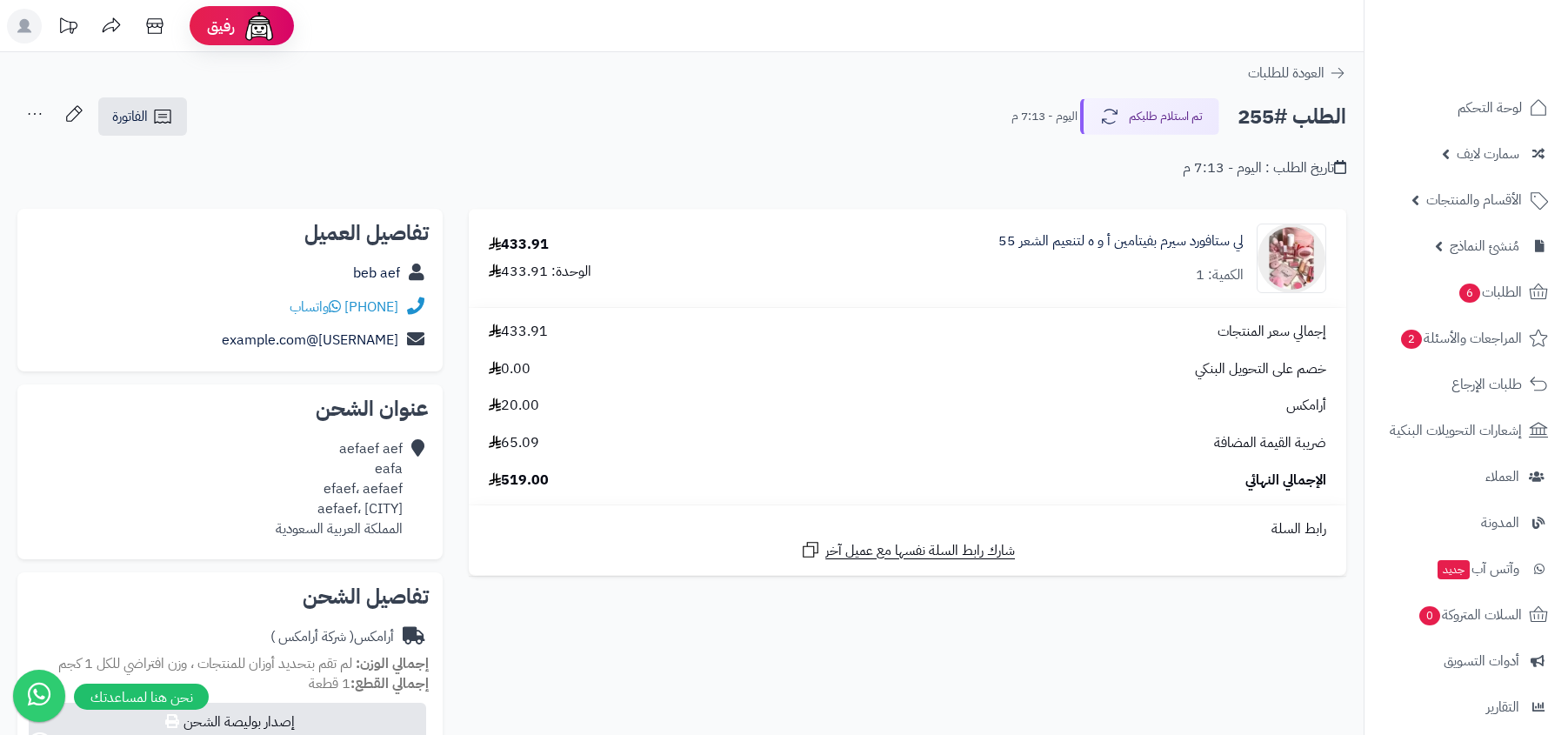 scroll, scrollTop: 0, scrollLeft: 0, axis: both 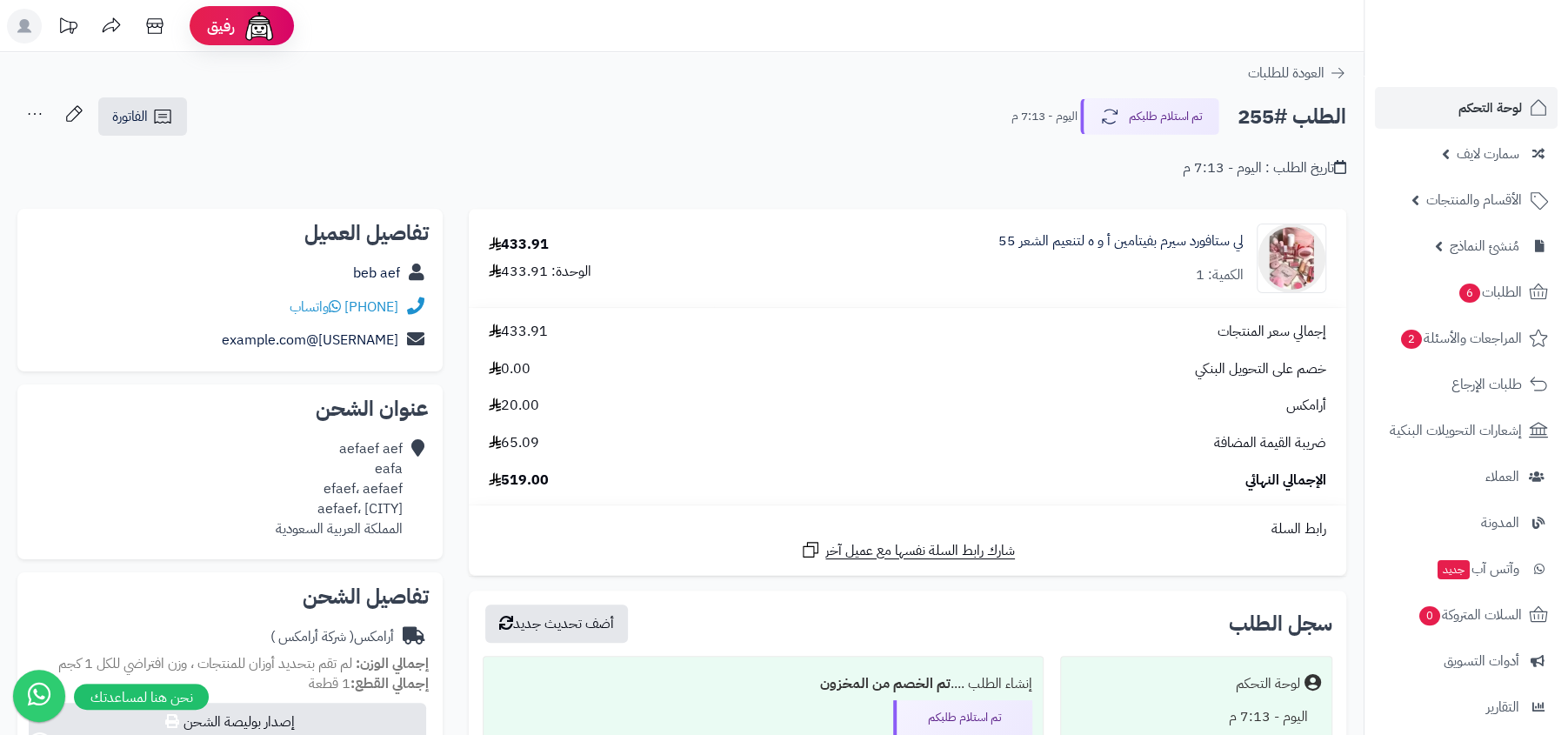 click on "لوحة التحكم" at bounding box center (1490, 108) 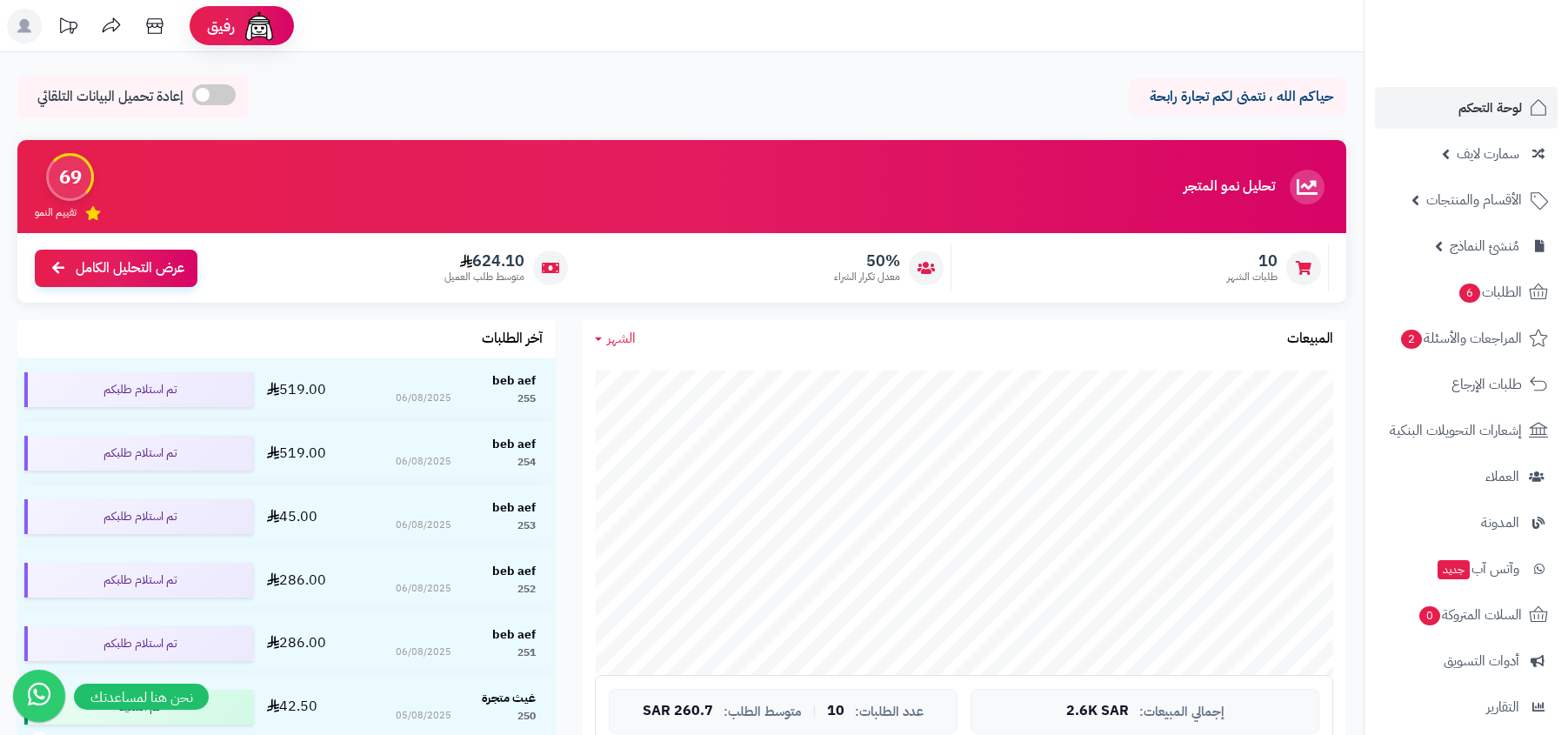 scroll, scrollTop: 0, scrollLeft: 0, axis: both 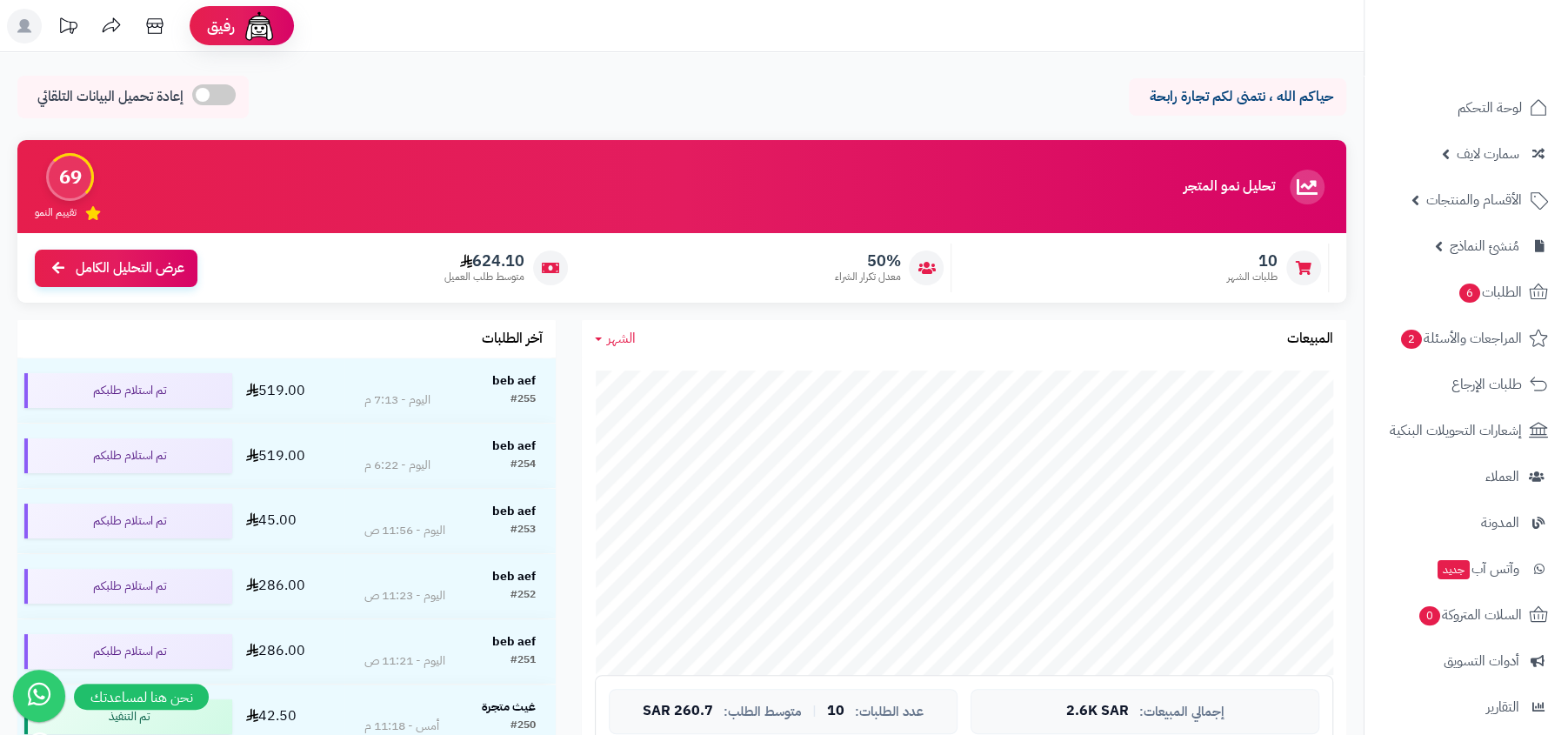 click on "beb aef" at bounding box center [450, 381] 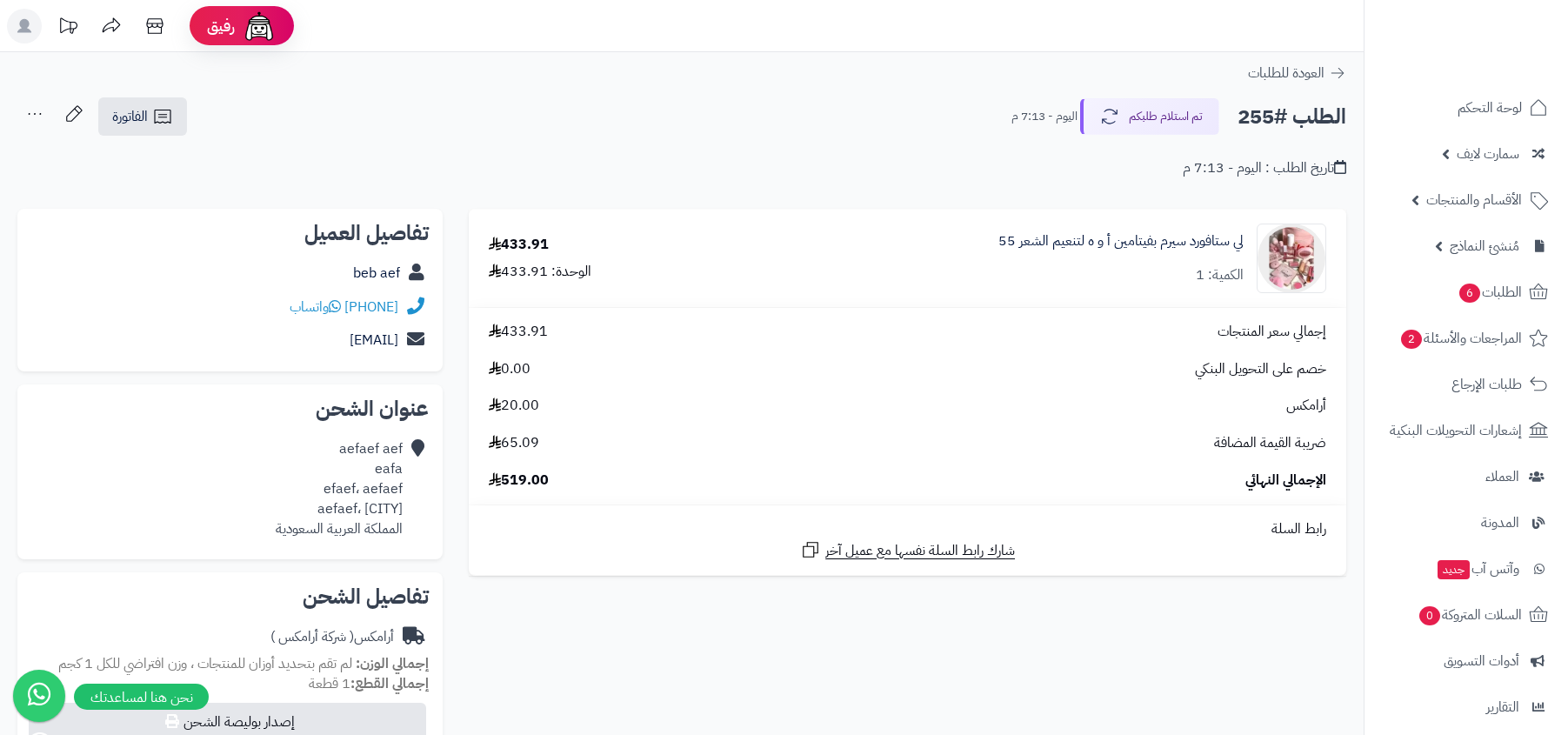 scroll, scrollTop: 0, scrollLeft: 0, axis: both 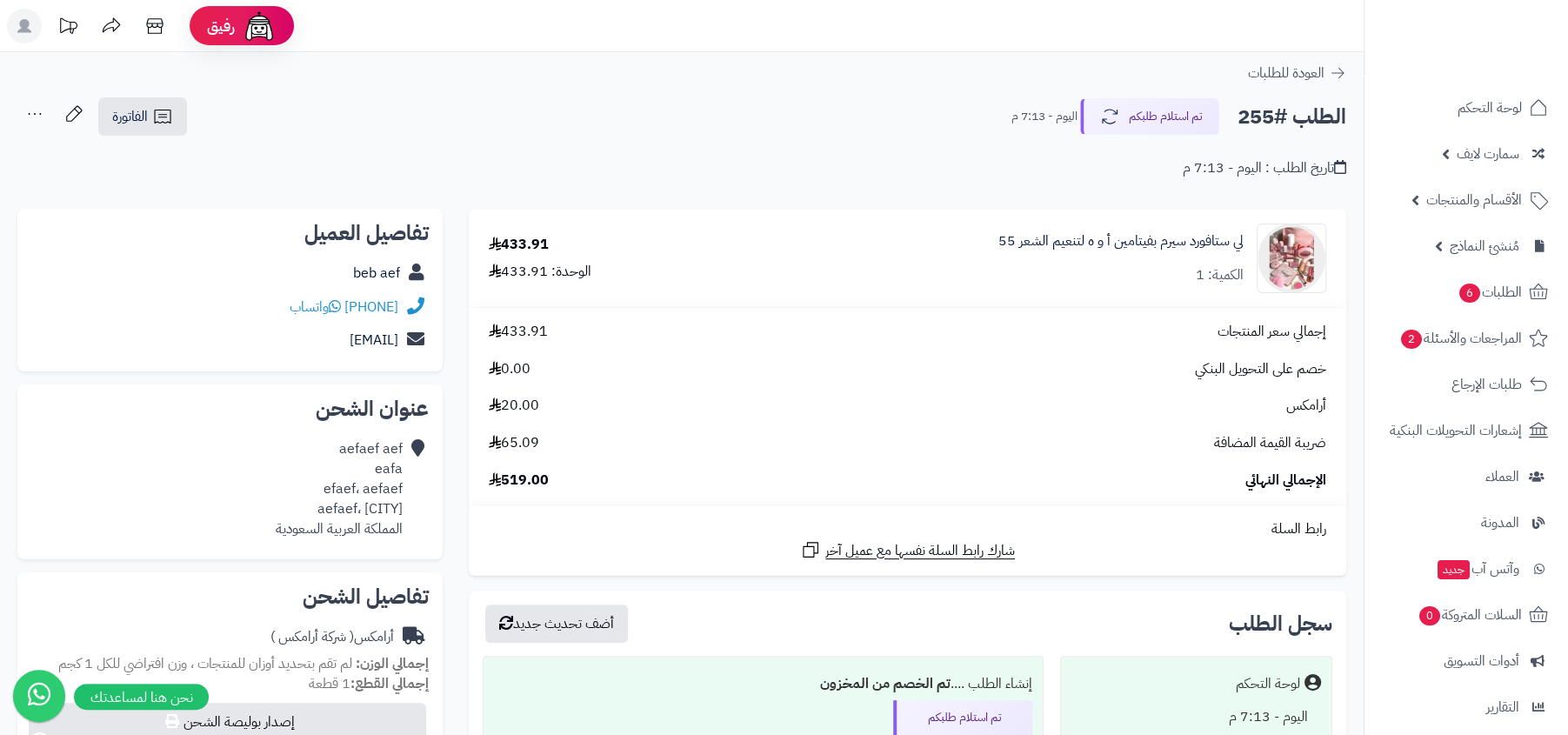 click on "تاريخ الطلب : اليوم - 7:13 م" at bounding box center (682, 157) 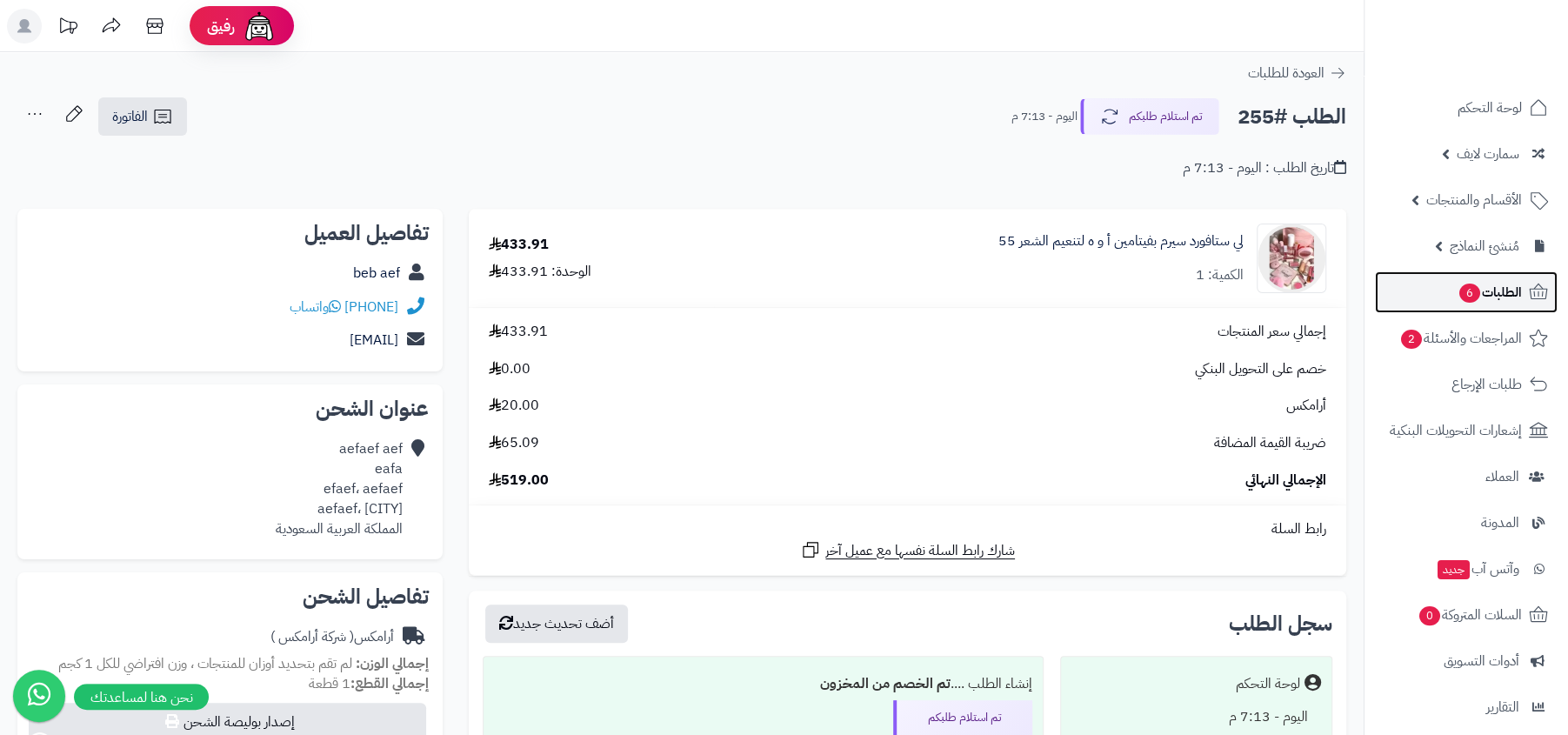 click on "الطلبات  6" at bounding box center (1490, 292) 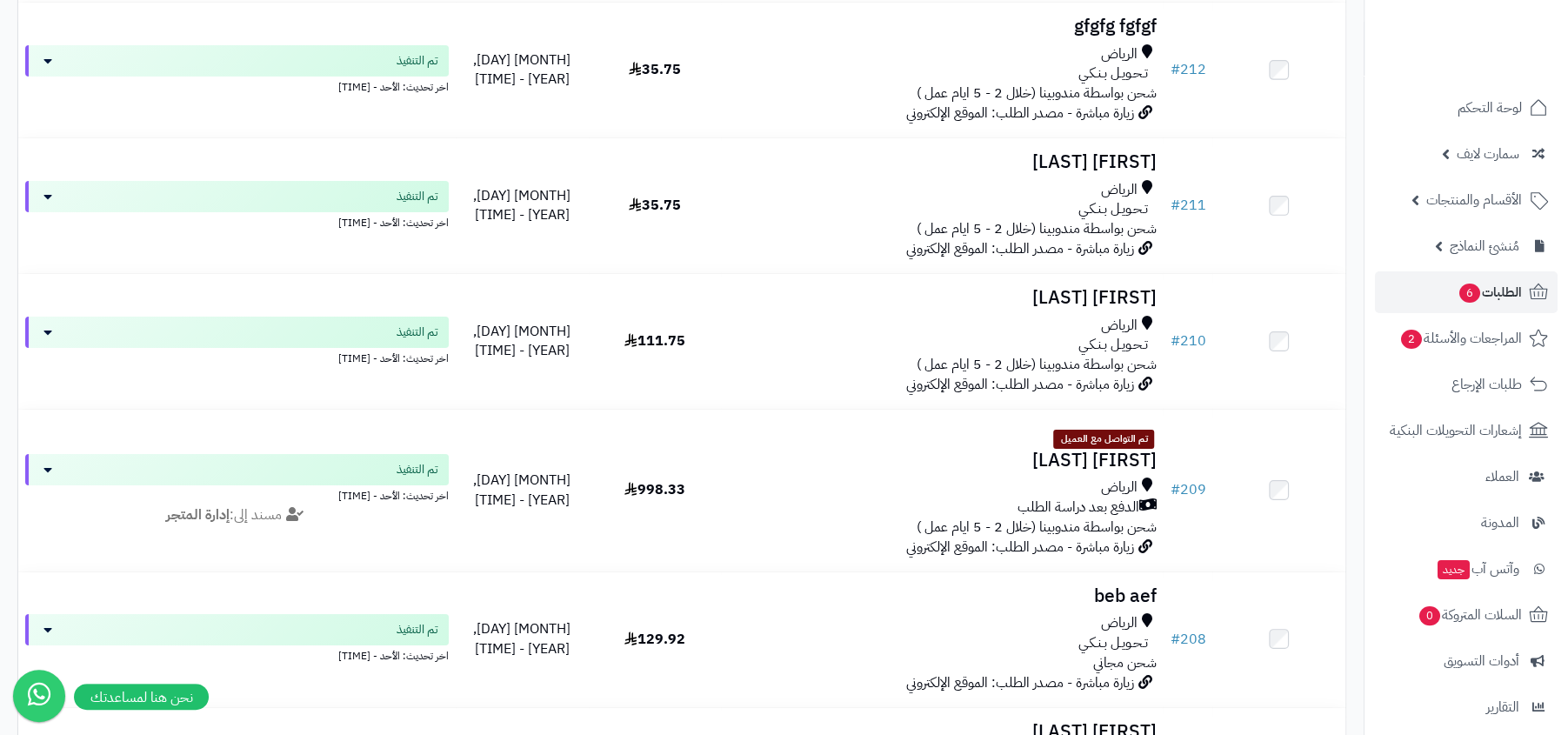 scroll, scrollTop: 3291, scrollLeft: 0, axis: vertical 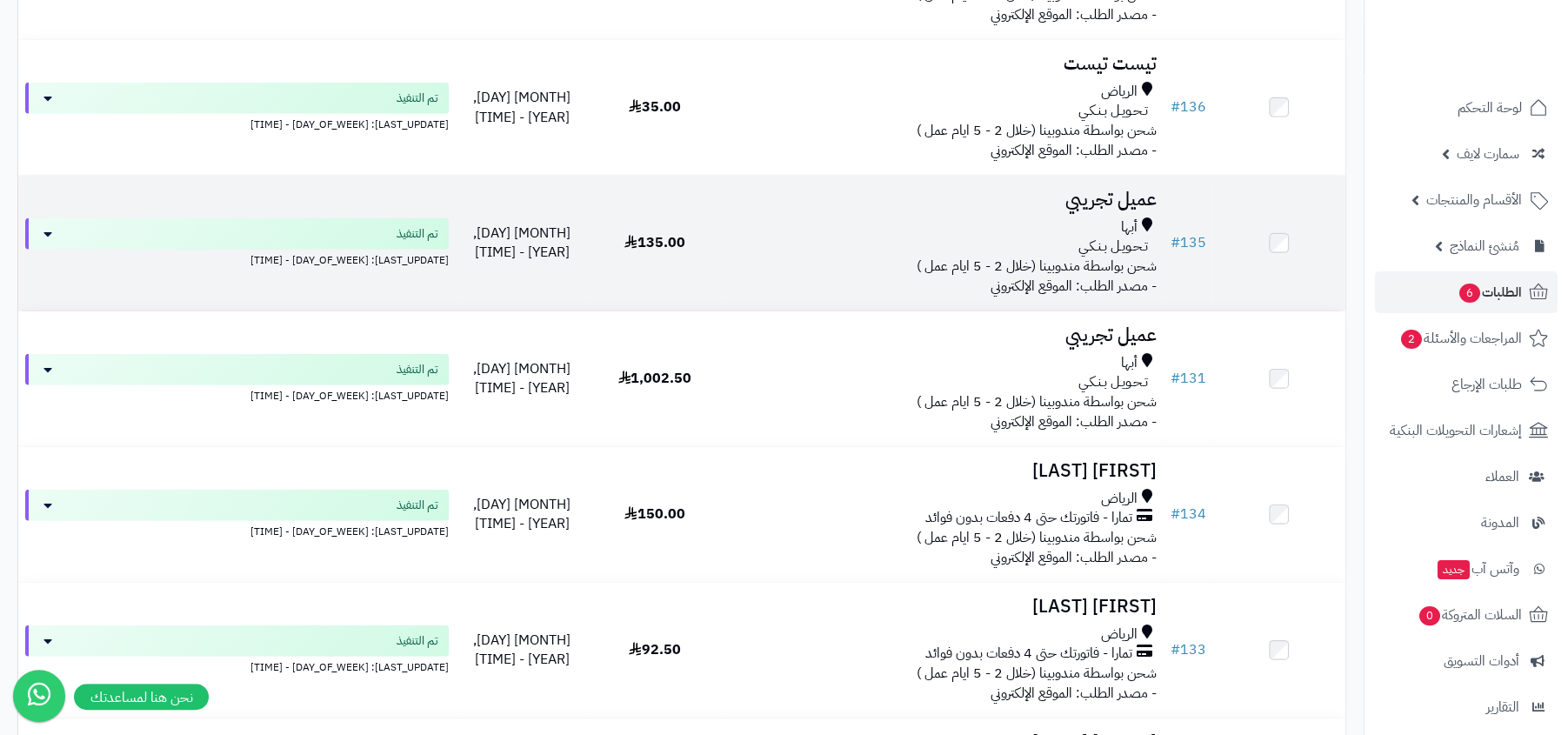 click on "شحن  بواسطة مندوبينا (خلال 2 - 5 ايام عمل )" at bounding box center (1036, 266) 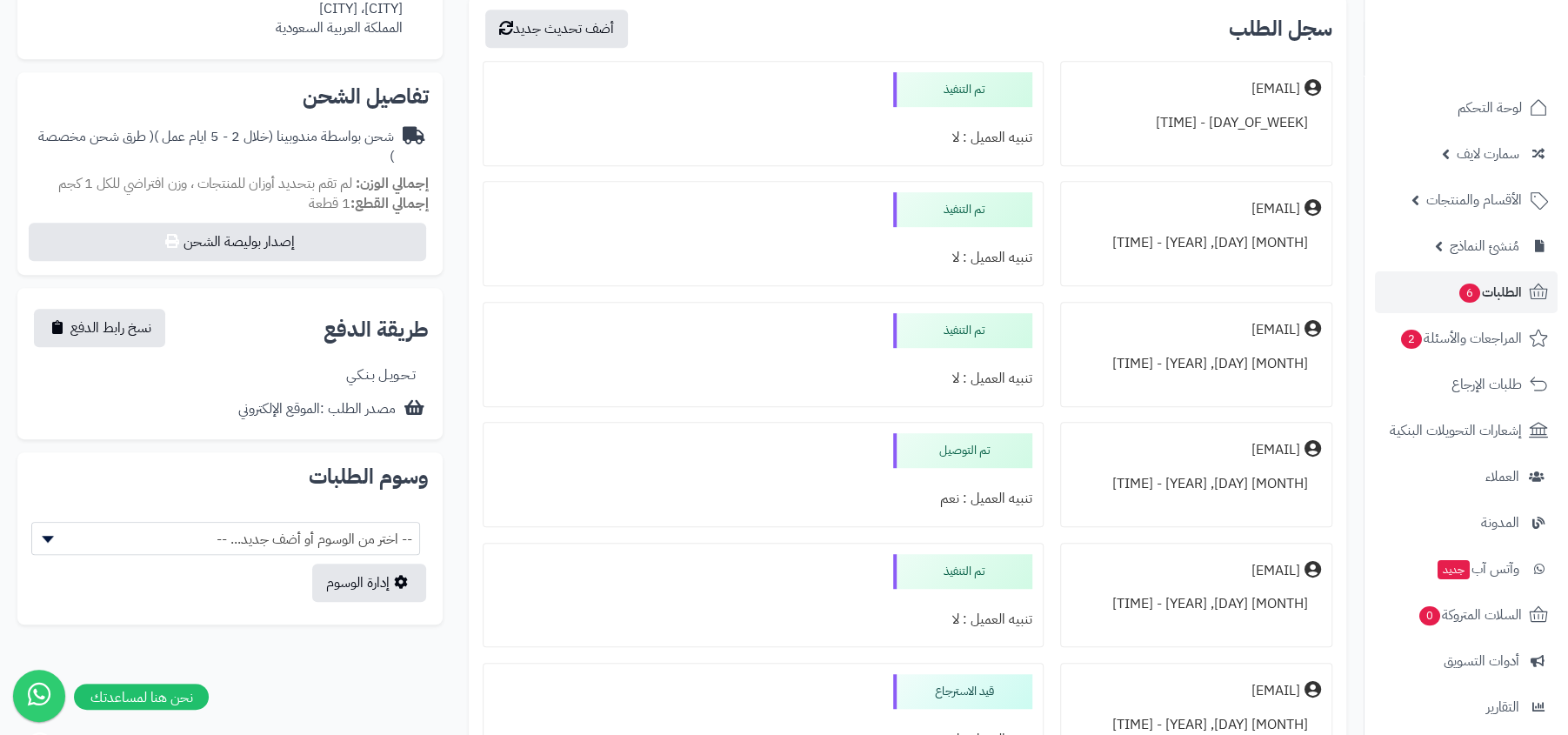 scroll, scrollTop: 524, scrollLeft: 0, axis: vertical 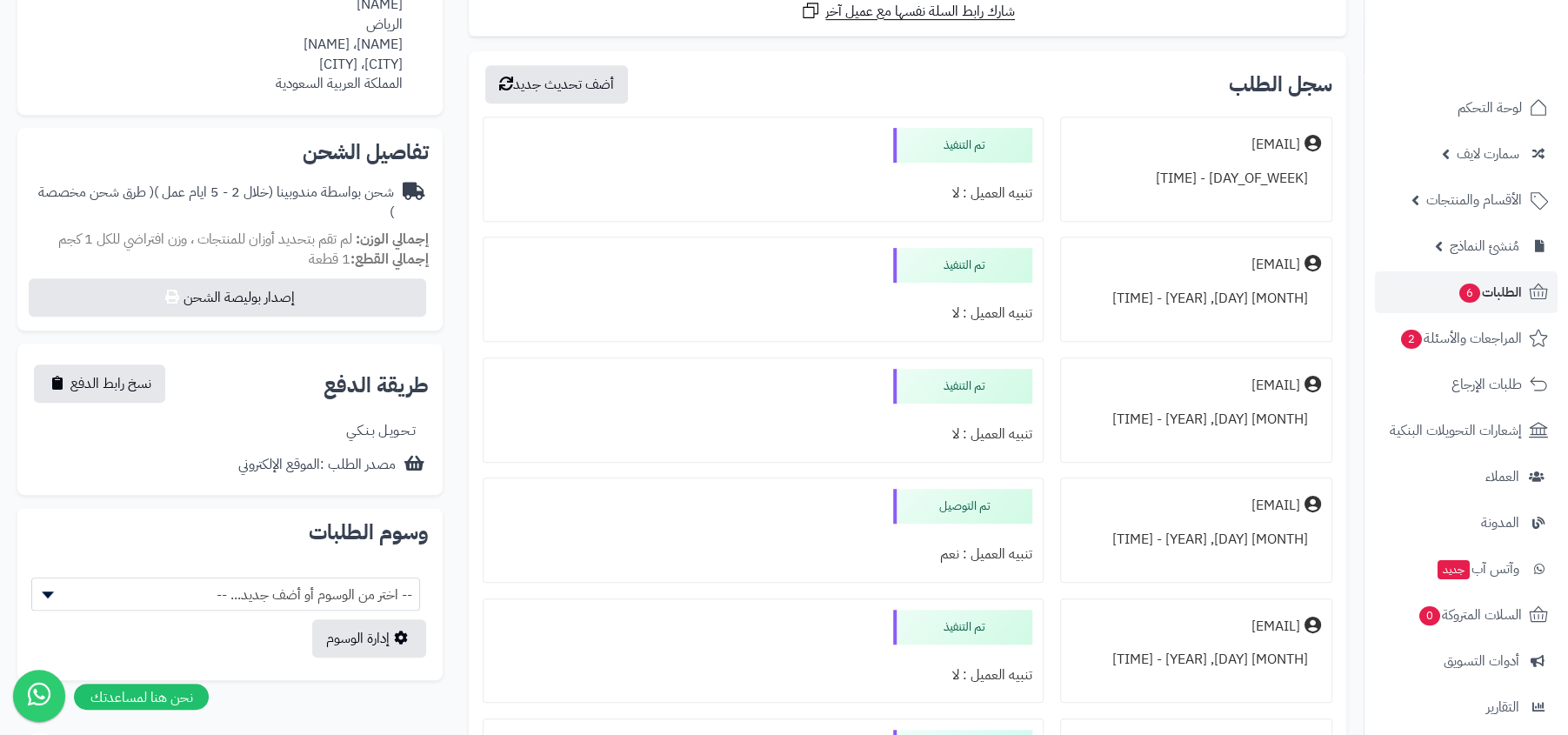 click on "support@matjrah.com
July 21, 2025 - 12:44 م" at bounding box center [1196, 289] 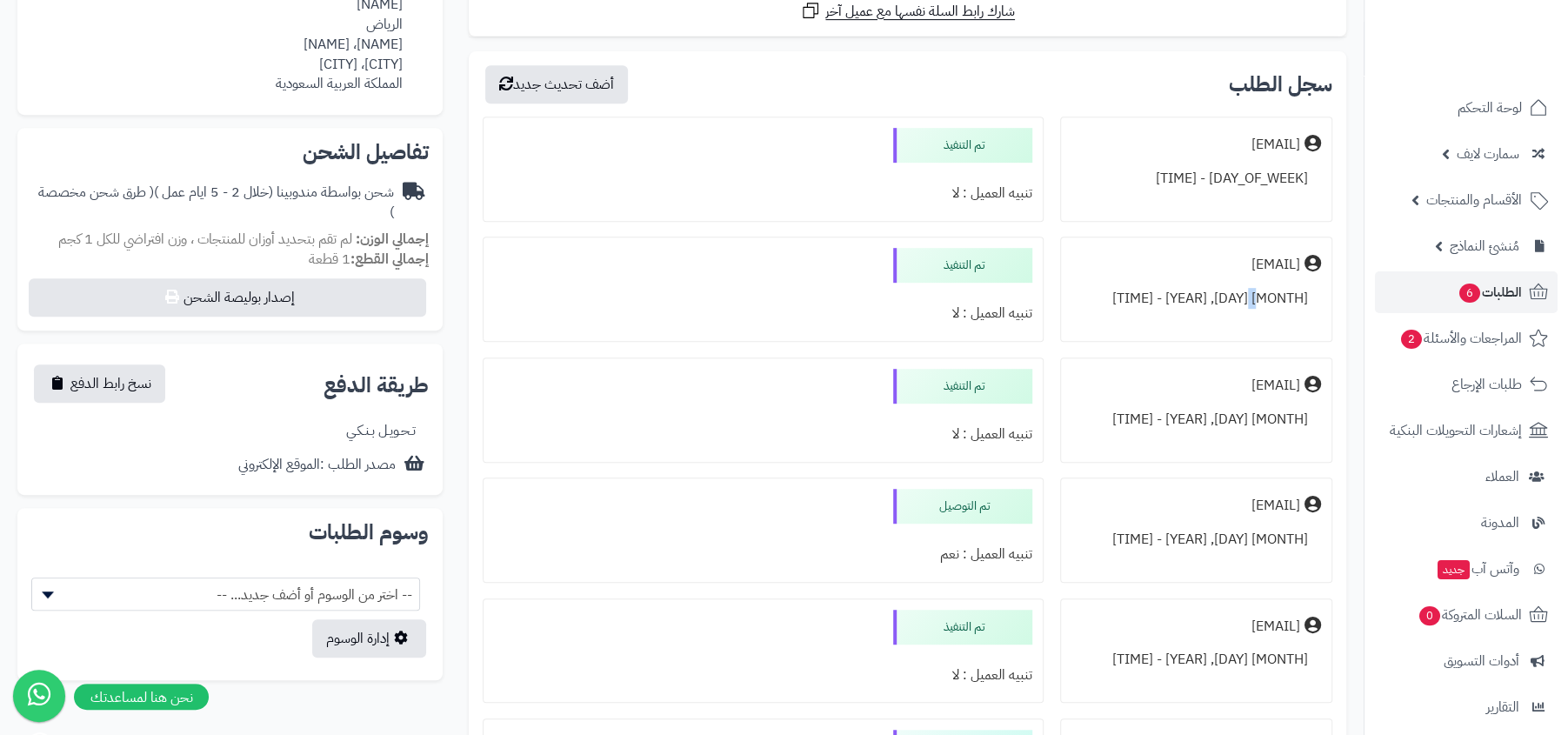 click on "July 21, 2025 - 12:44 م" at bounding box center (1196, 298) 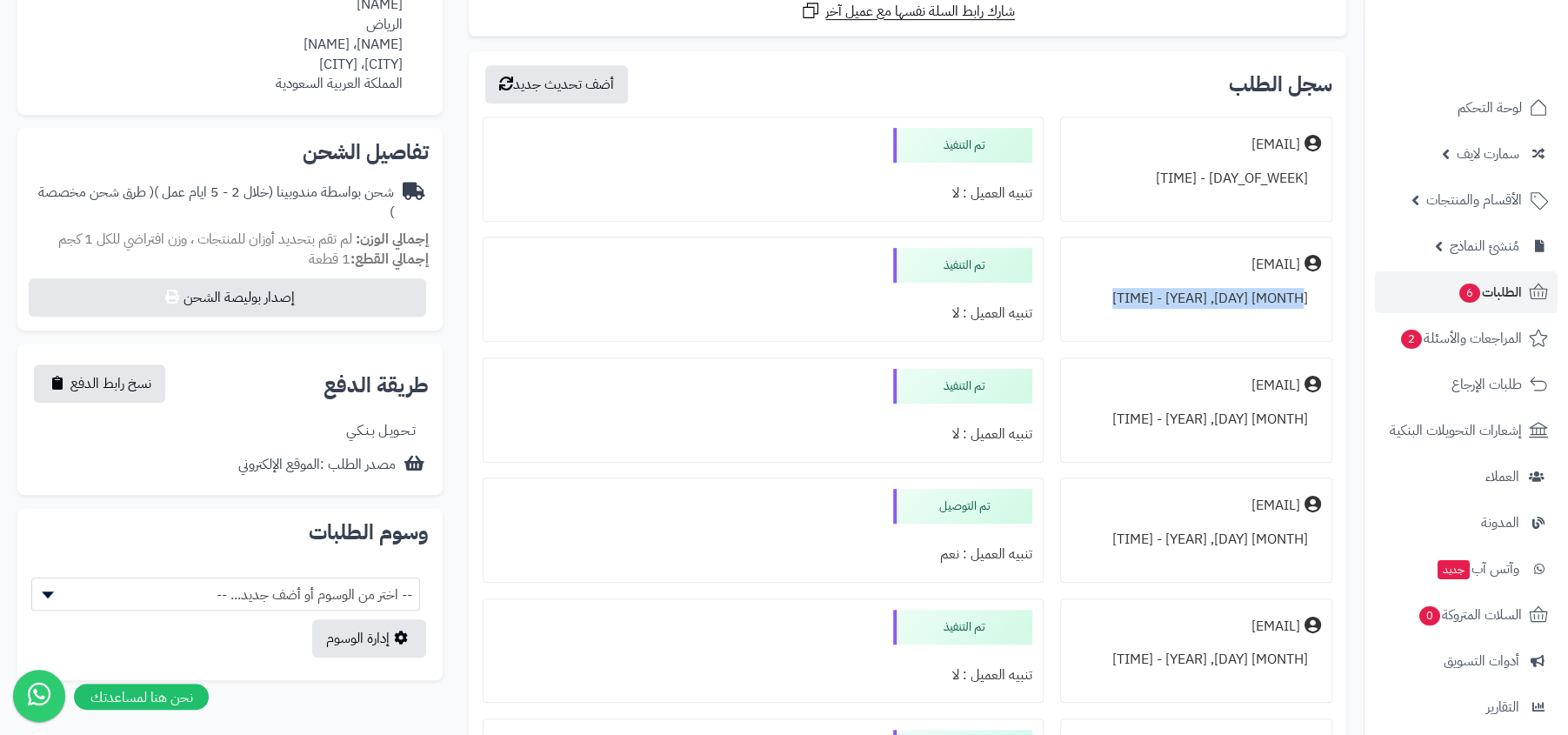 copy on "July 21, 2025 - 12:44 م" 